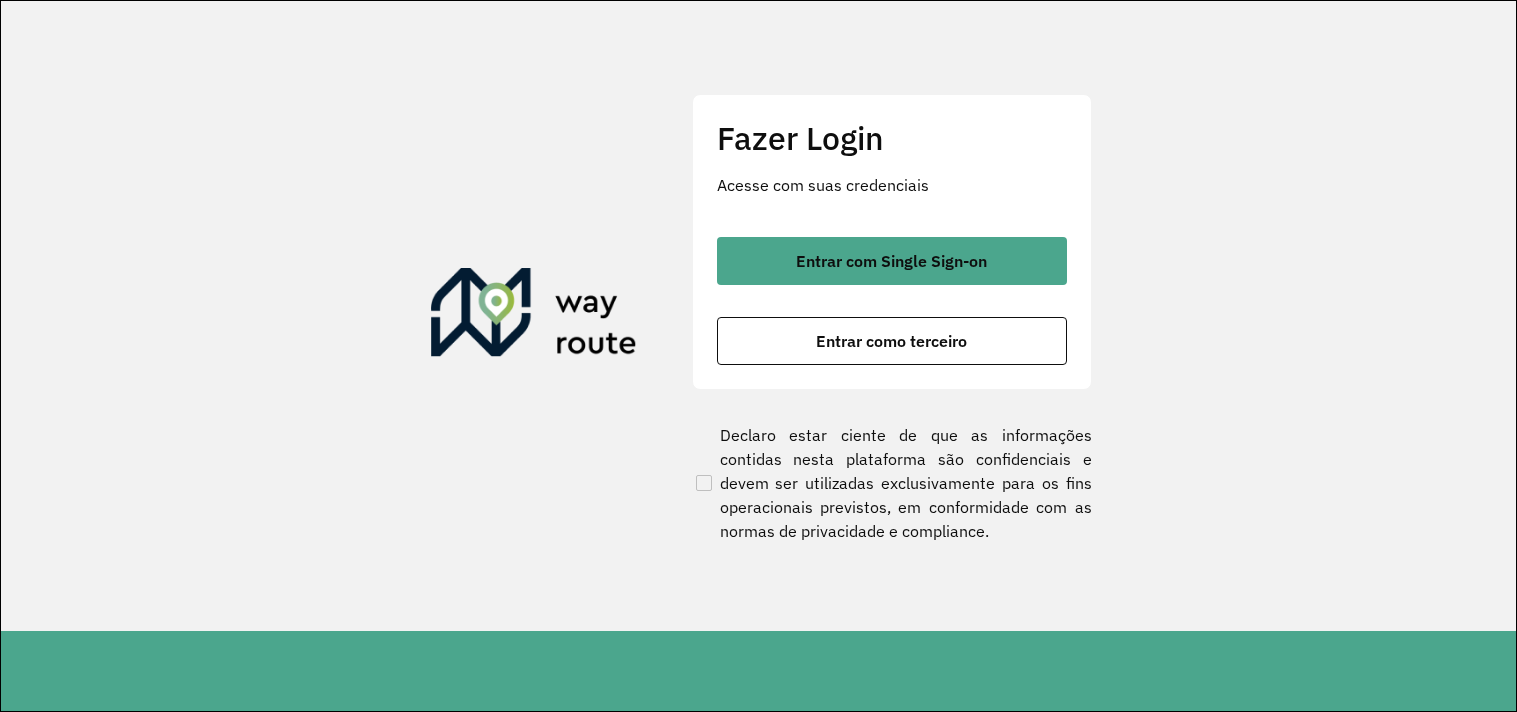 scroll, scrollTop: 0, scrollLeft: 0, axis: both 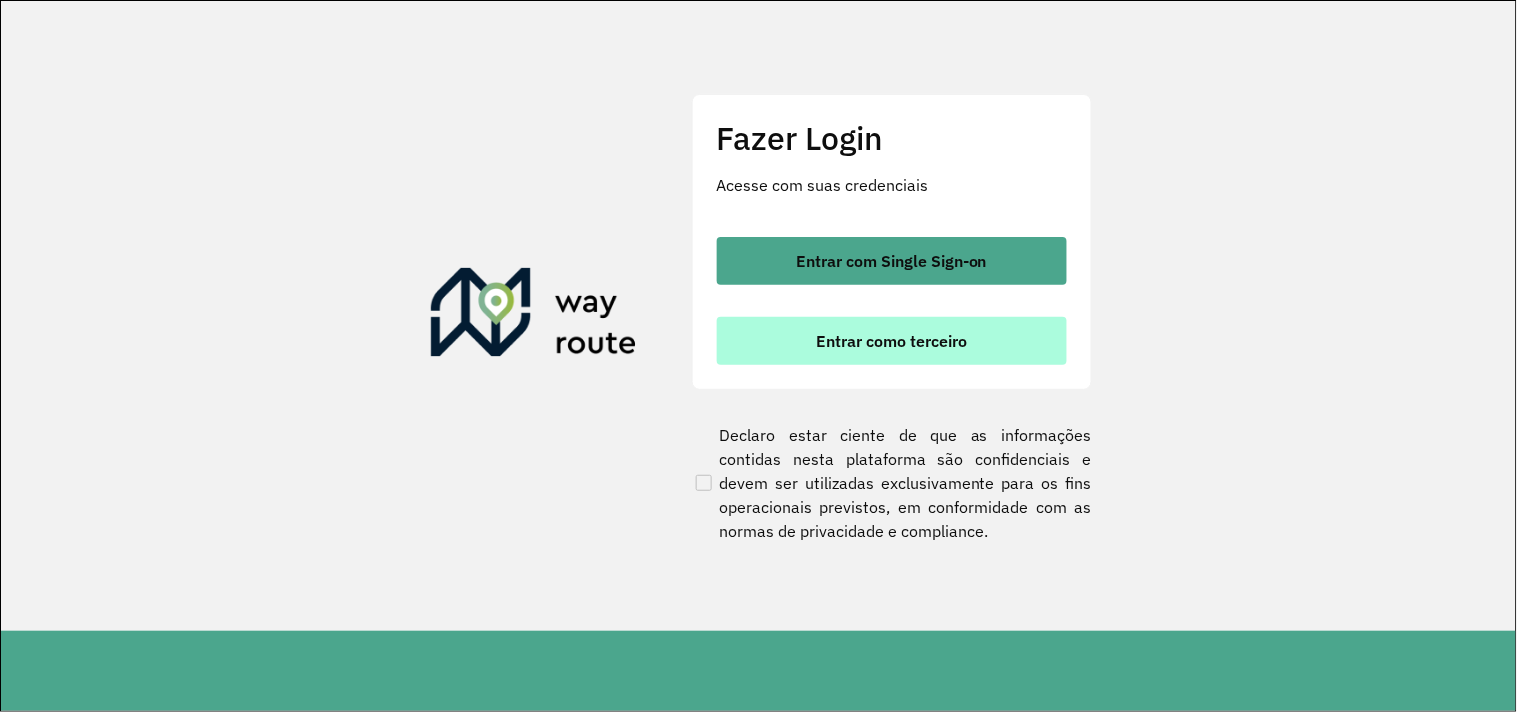 click on "Entrar como terceiro" at bounding box center [891, 341] 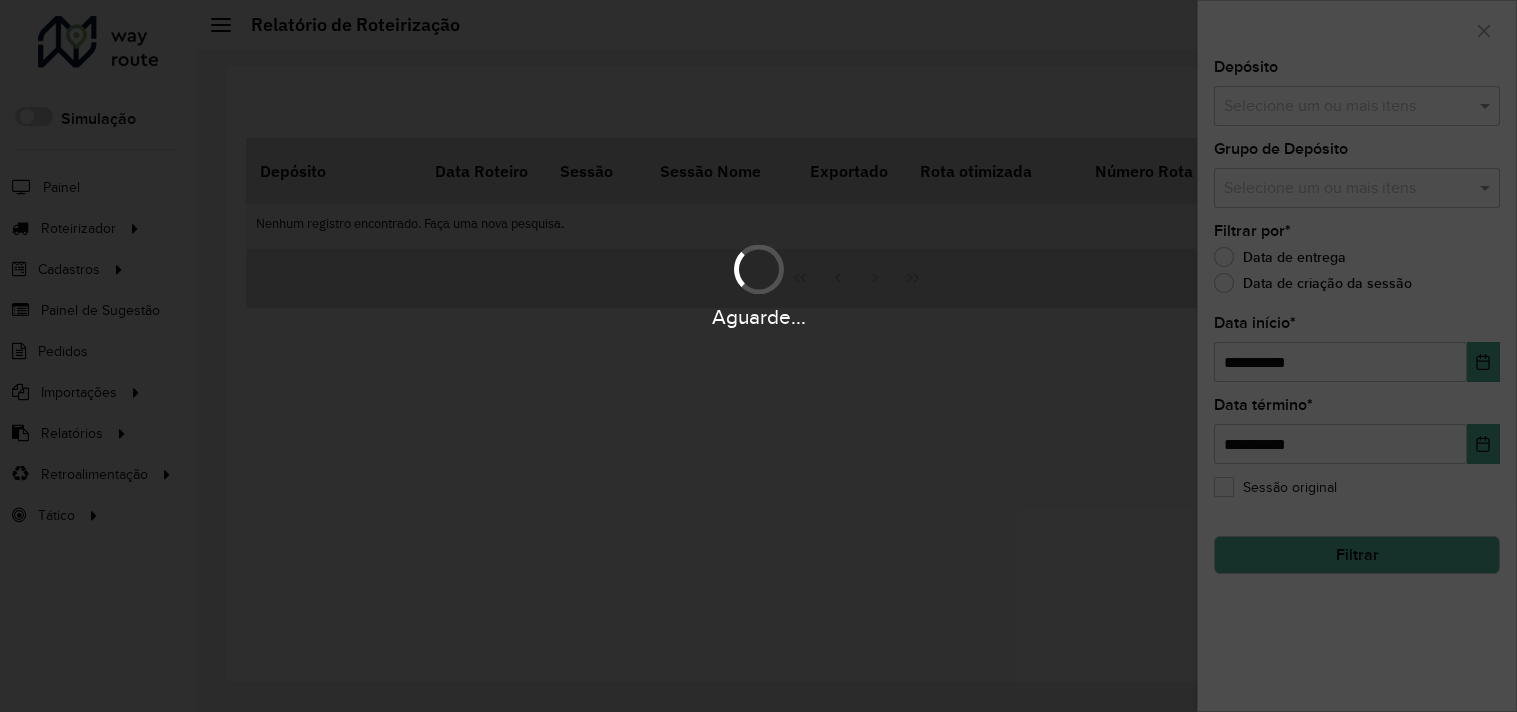 scroll, scrollTop: 0, scrollLeft: 0, axis: both 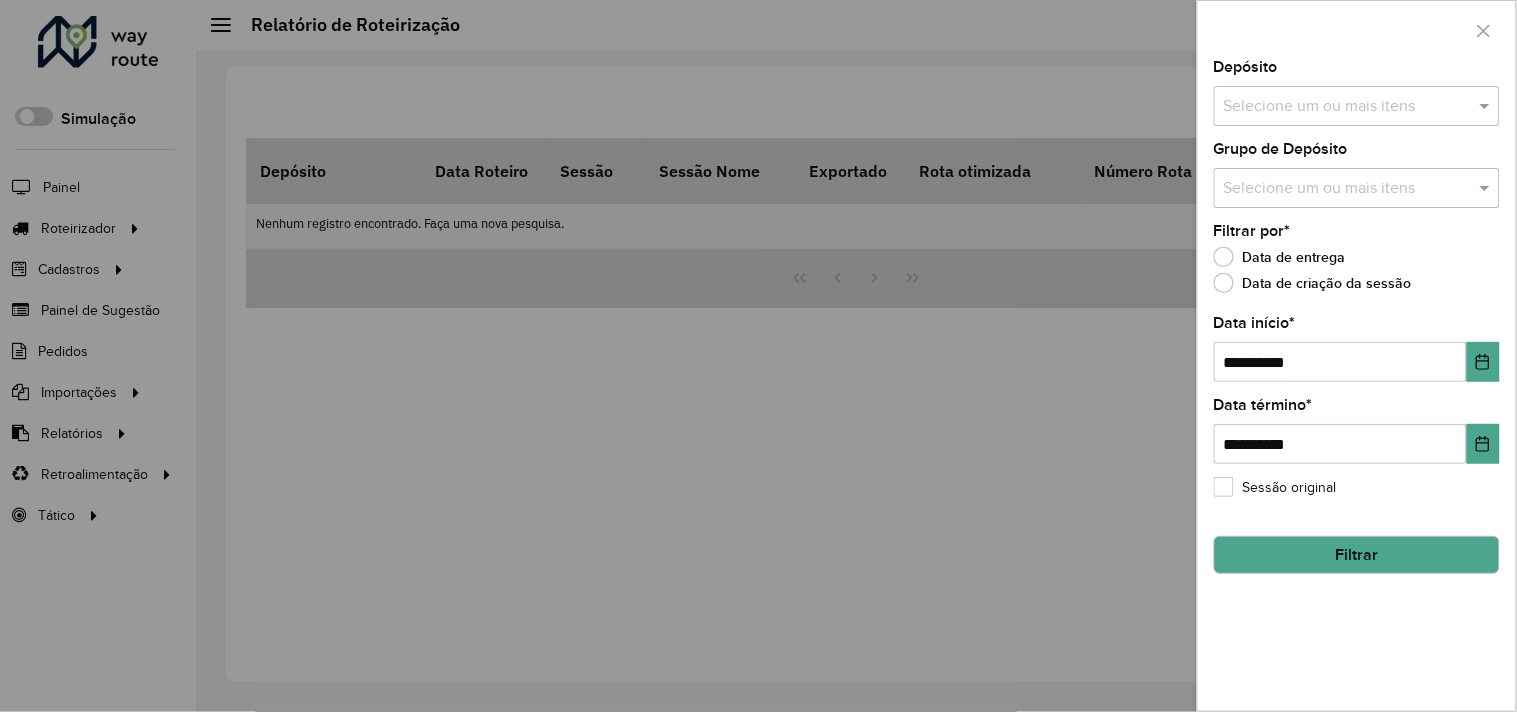 drag, startPoint x: 390, startPoint y: 485, endPoint x: 258, endPoint y: 438, distance: 140.11781 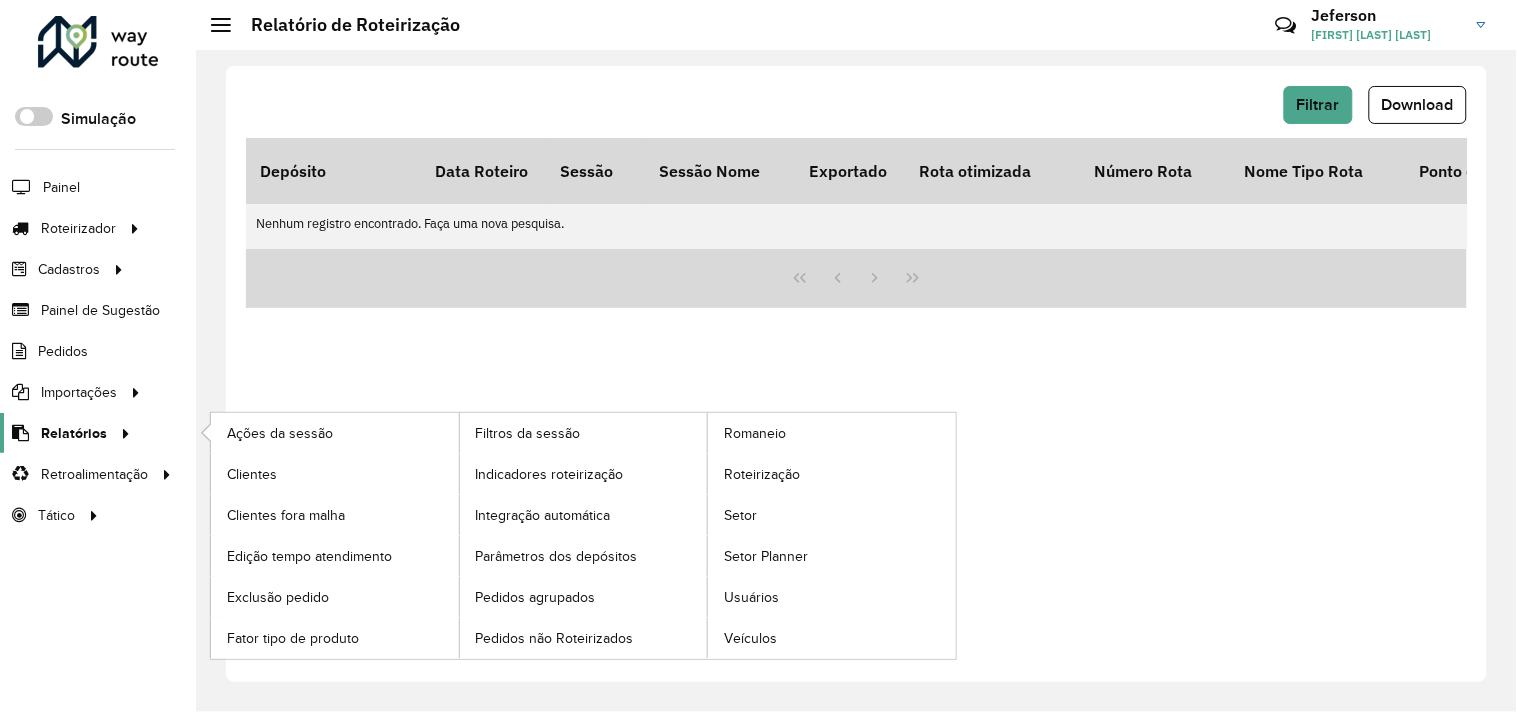 click 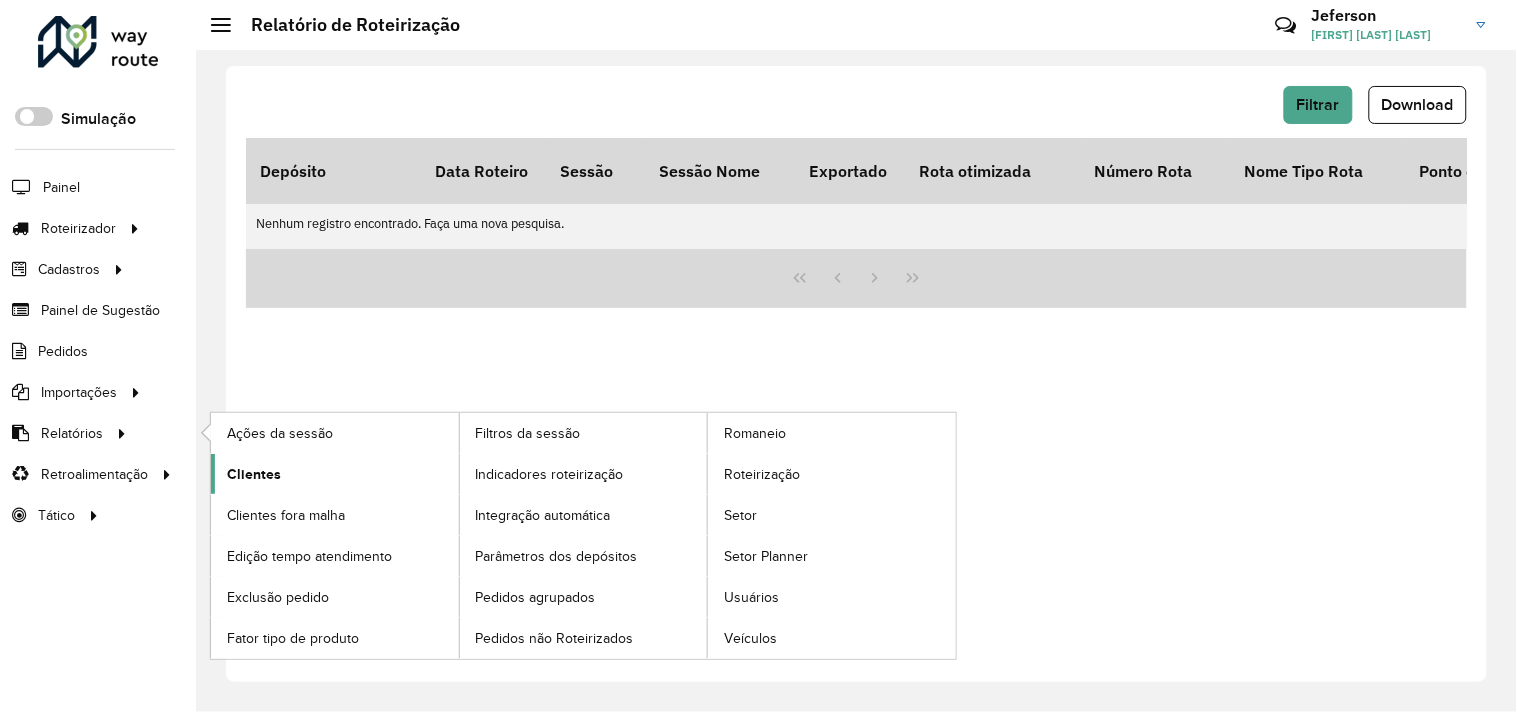 click on "Clientes" 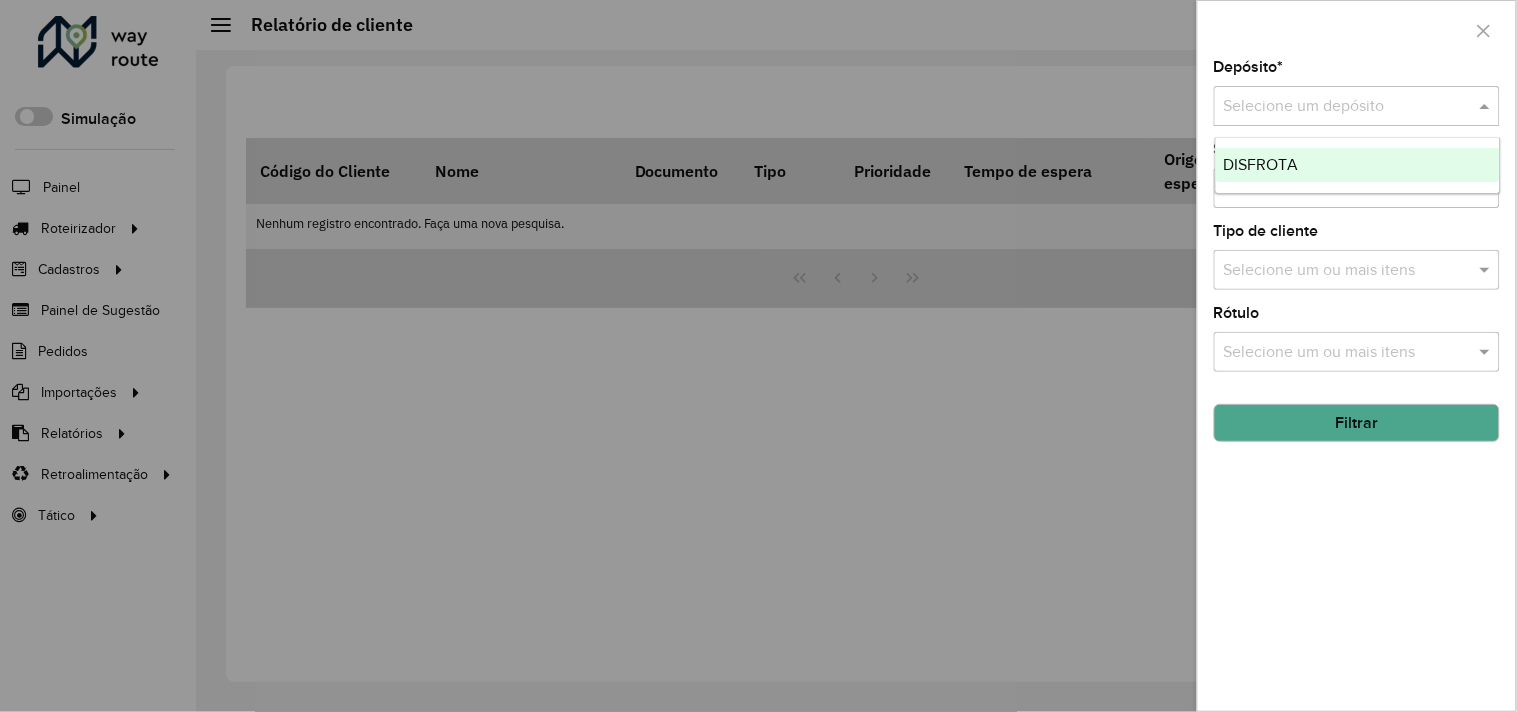 click on "Selecione um depósito" at bounding box center [1357, 106] 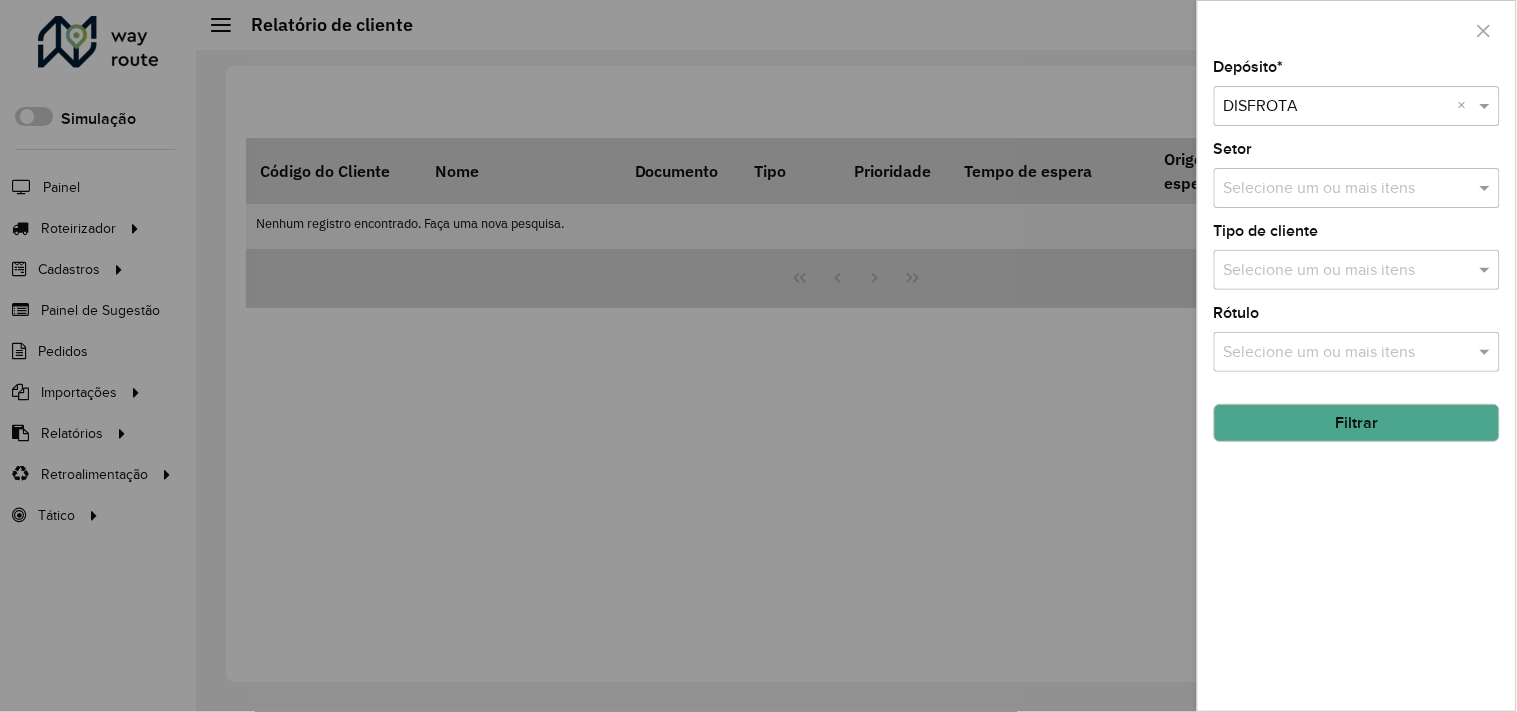 click on "Filtrar" 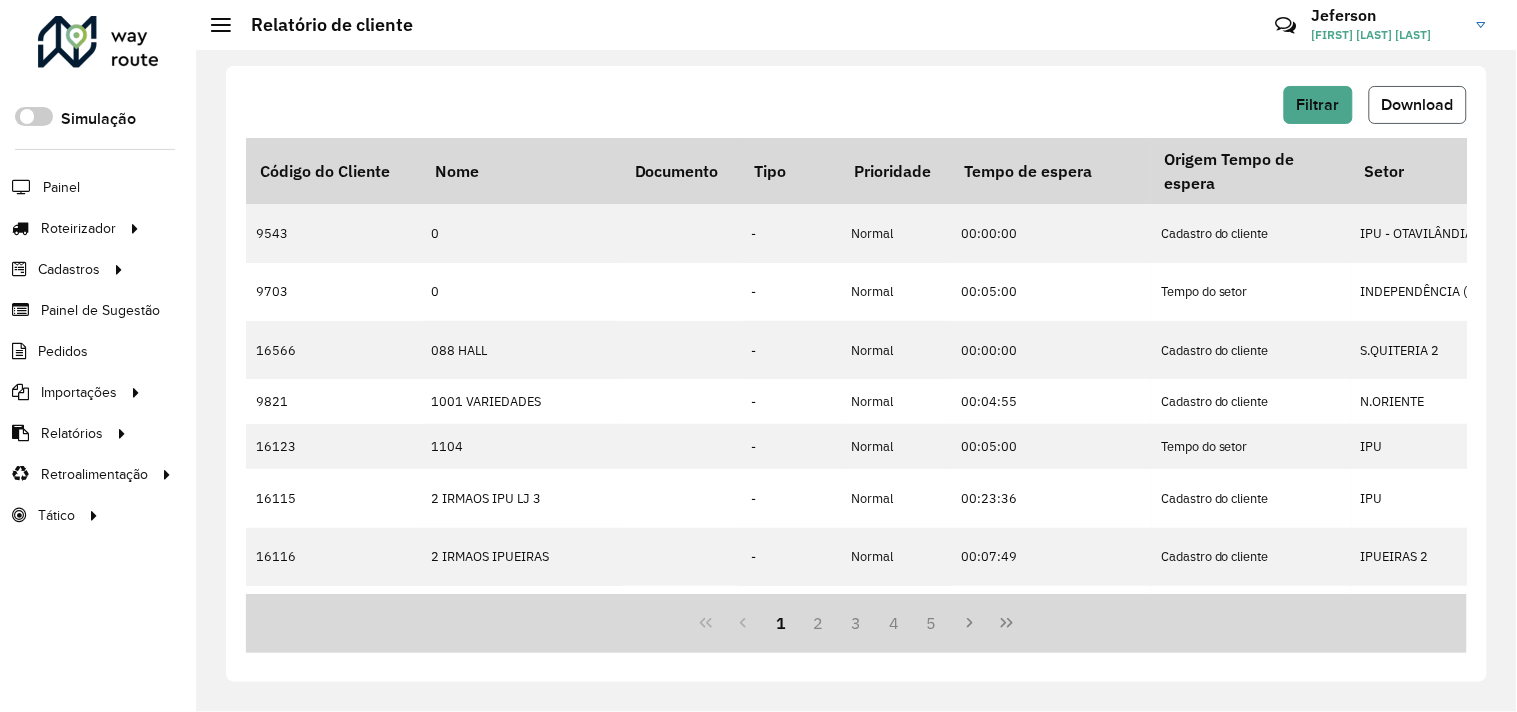 click on "Download" 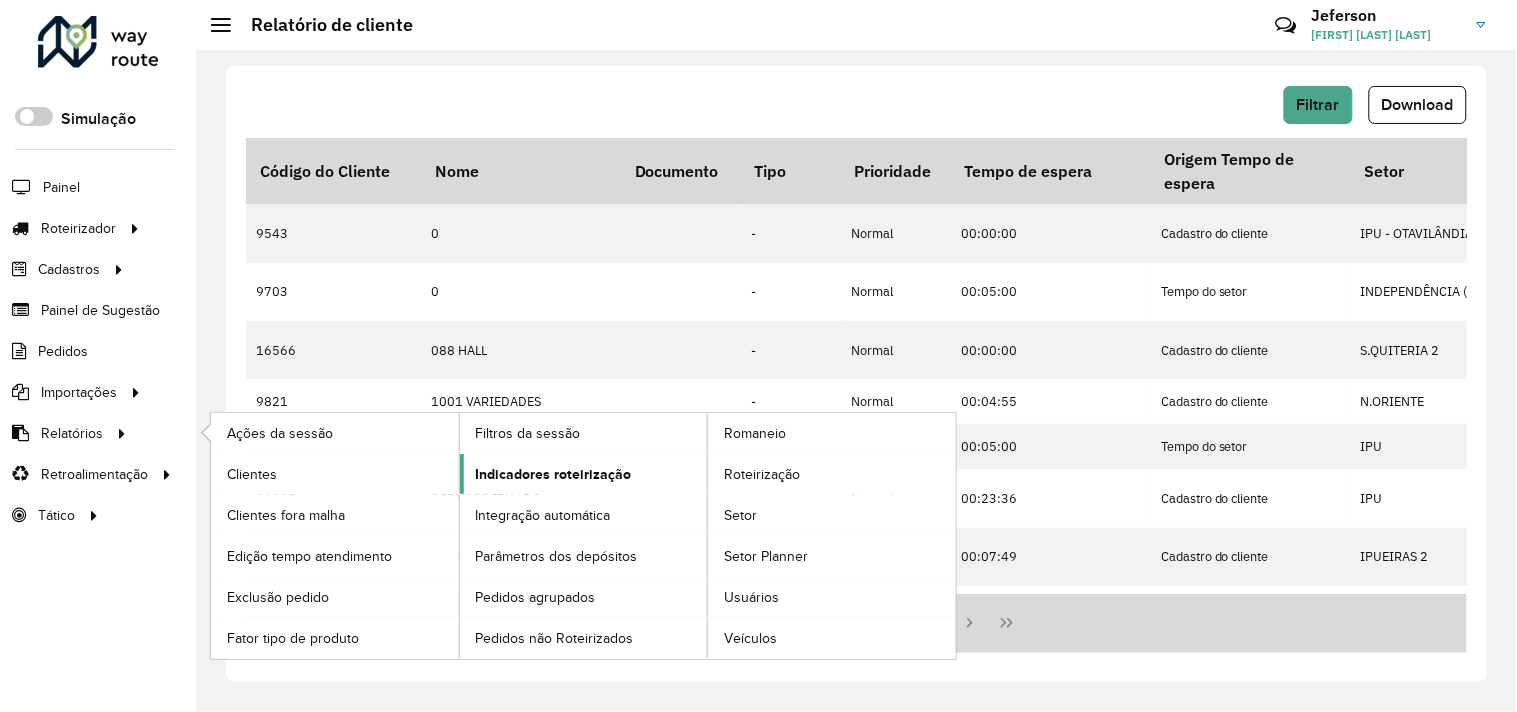 click on "Indicadores roteirização" 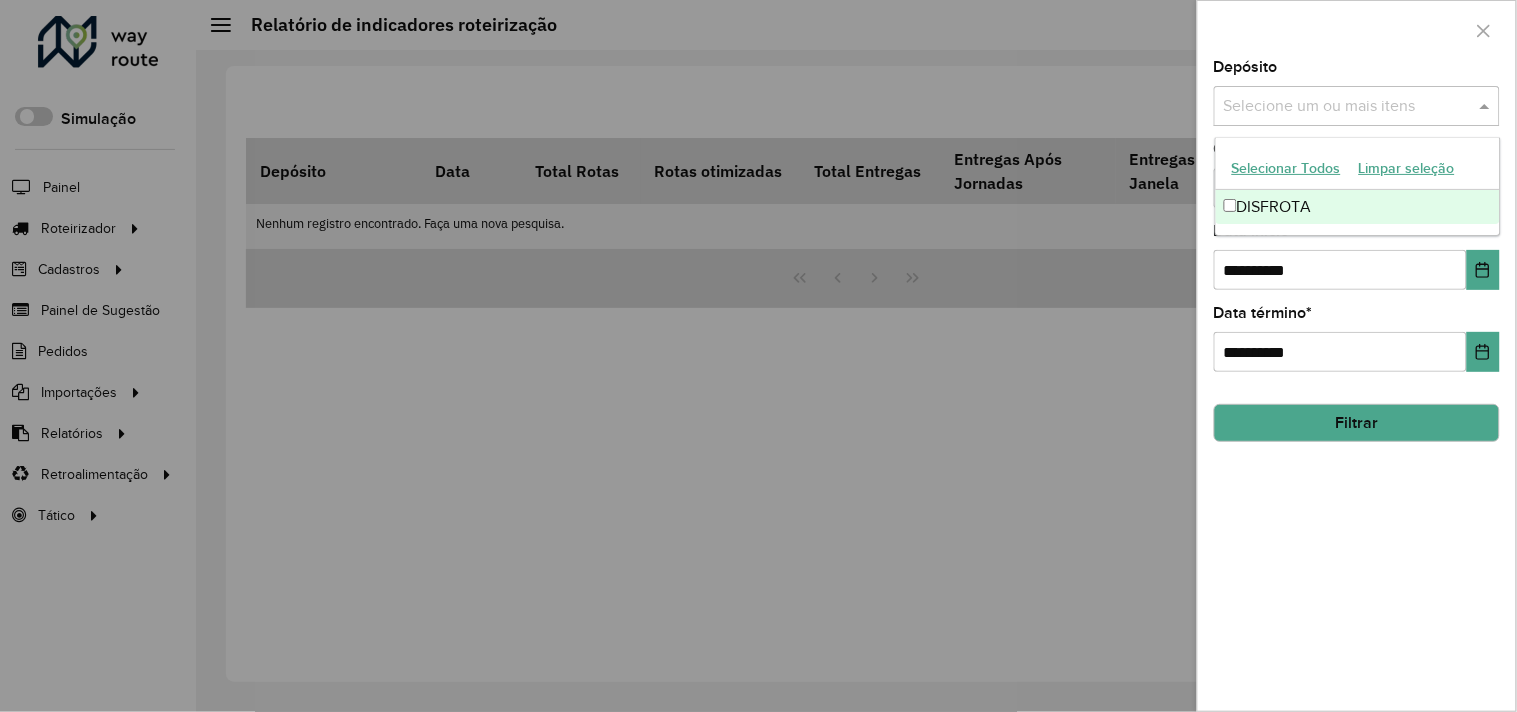 click on "Selecione um ou mais itens" at bounding box center [1357, 106] 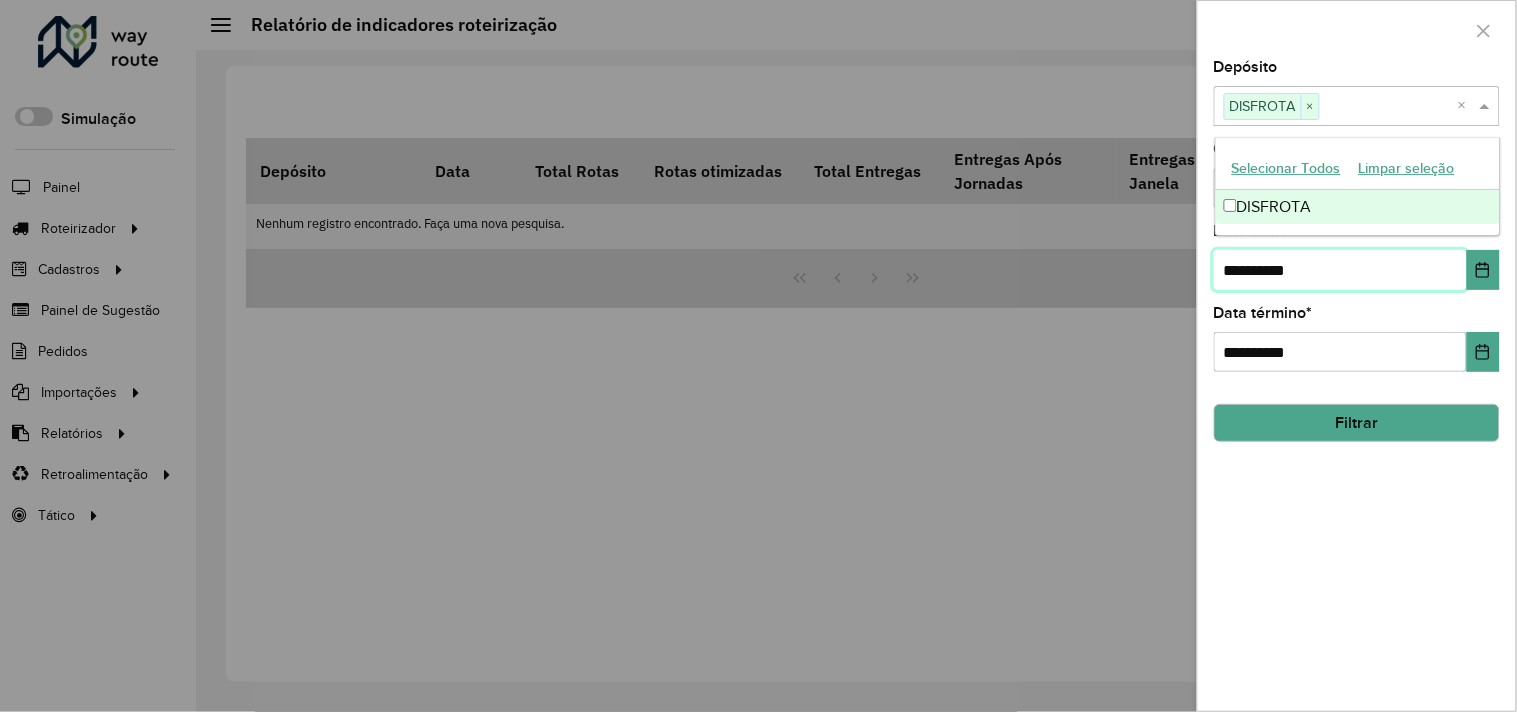 click on "**********" at bounding box center (1340, 270) 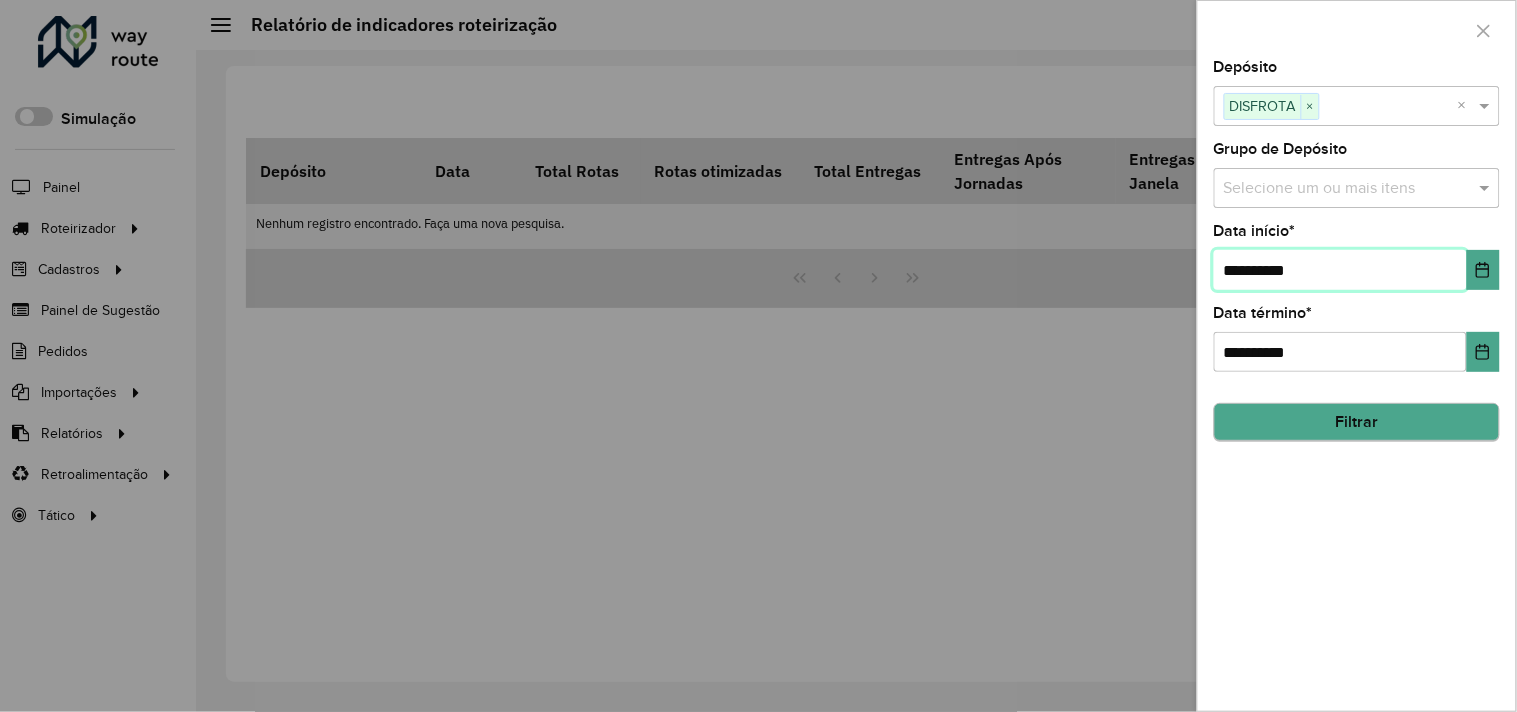 type on "**********" 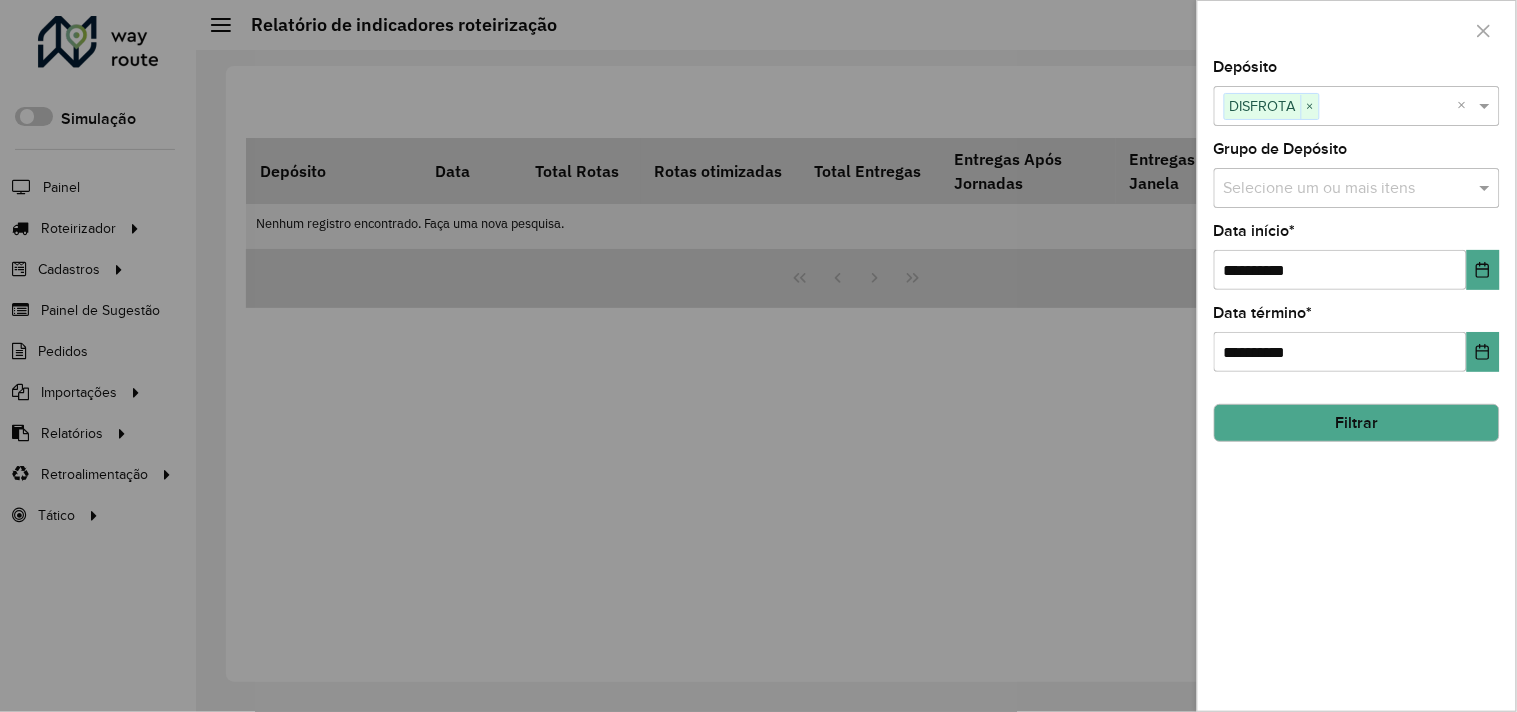 click on "Filtrar" 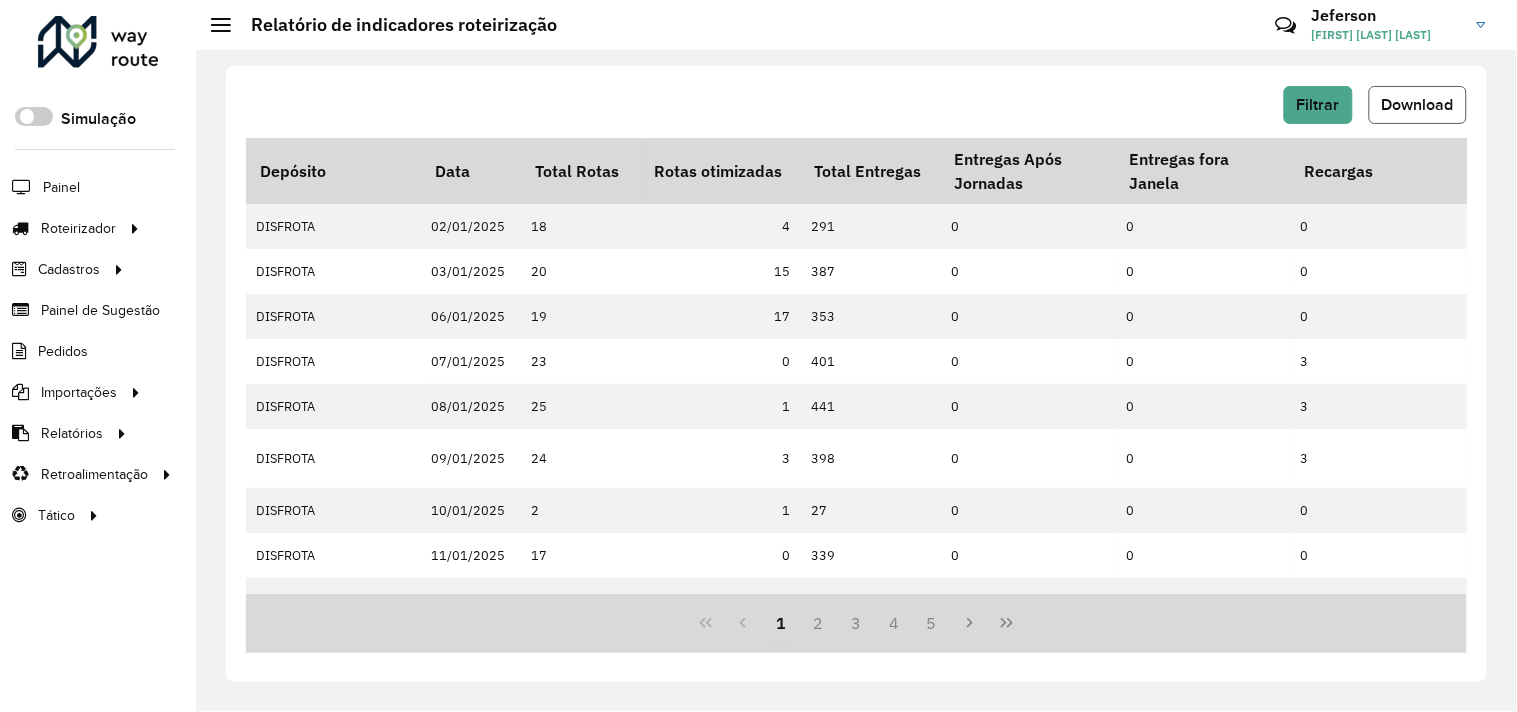 click on "Download" 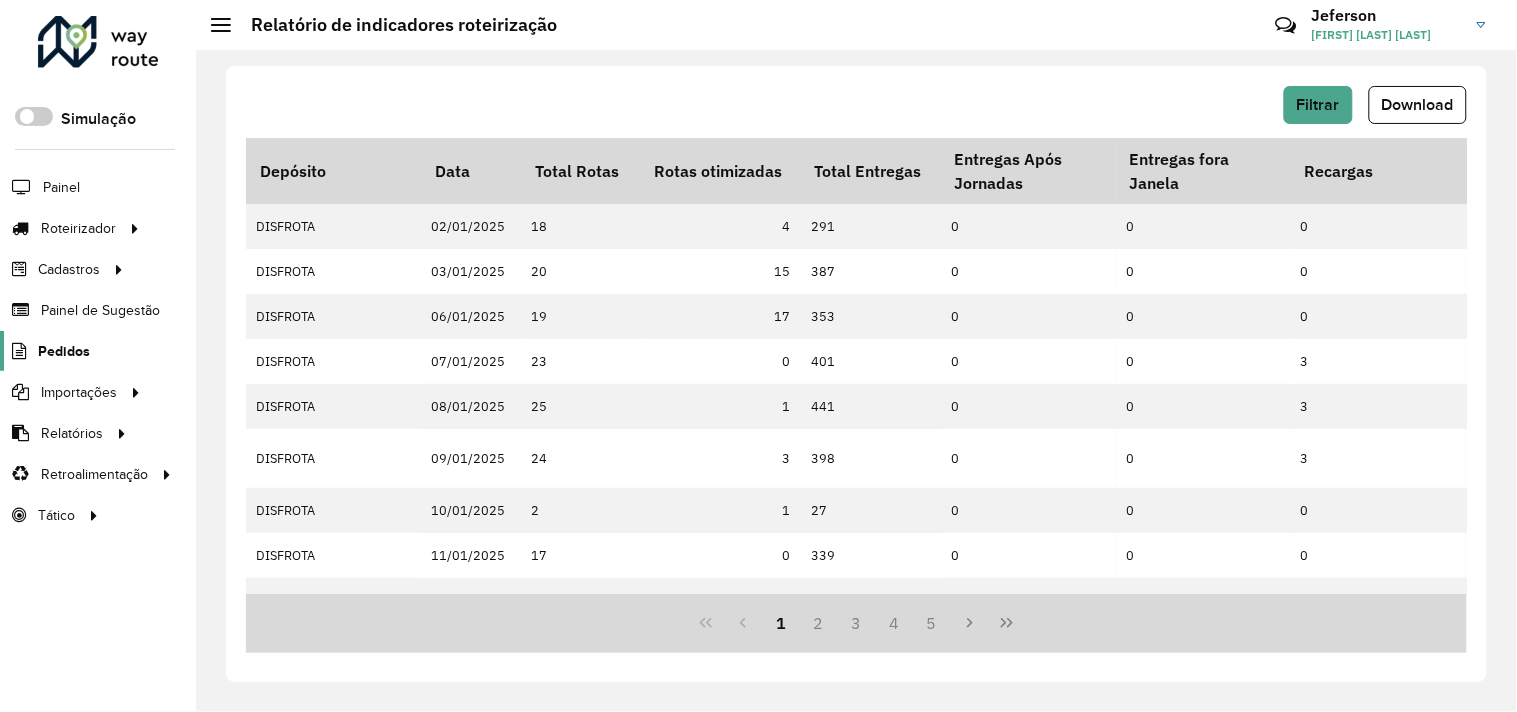 click on "Pedidos" 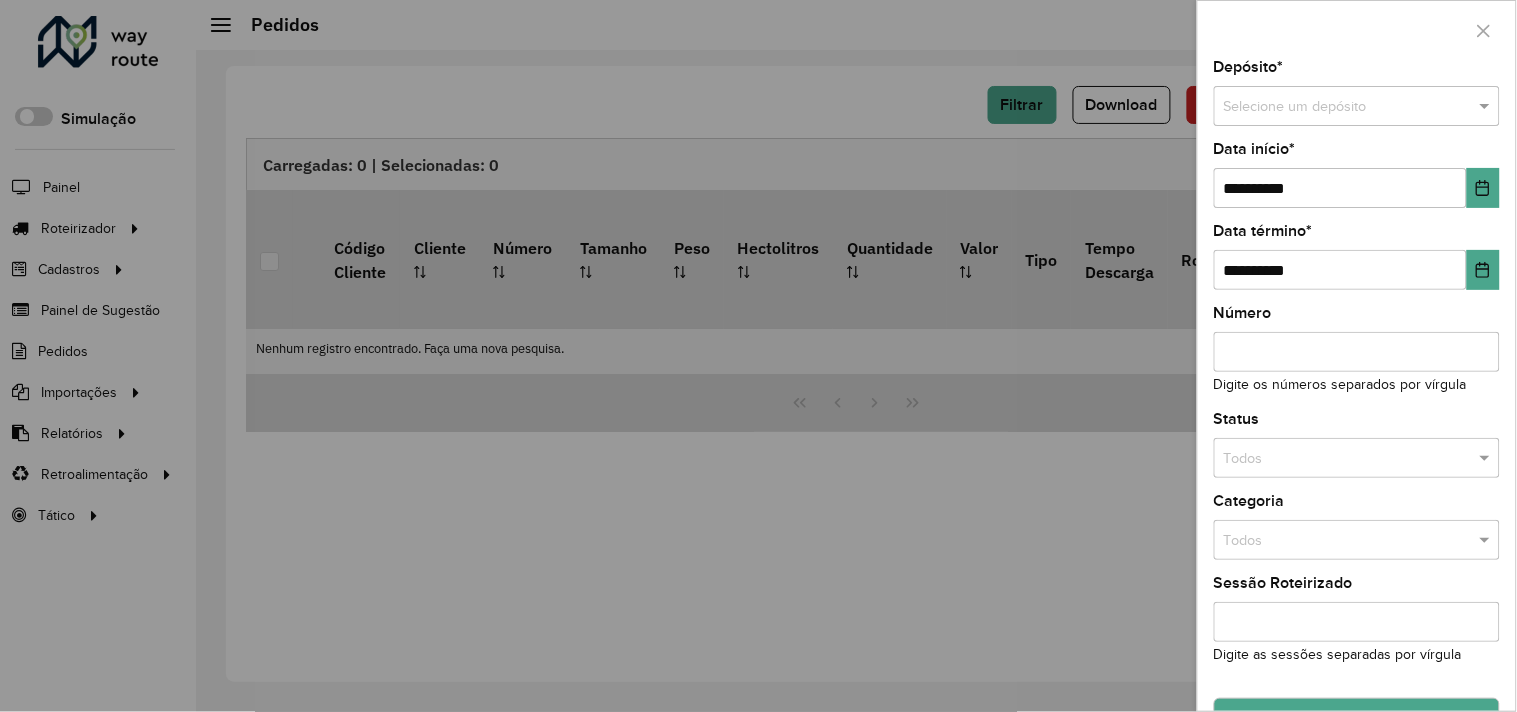 click at bounding box center (1337, 107) 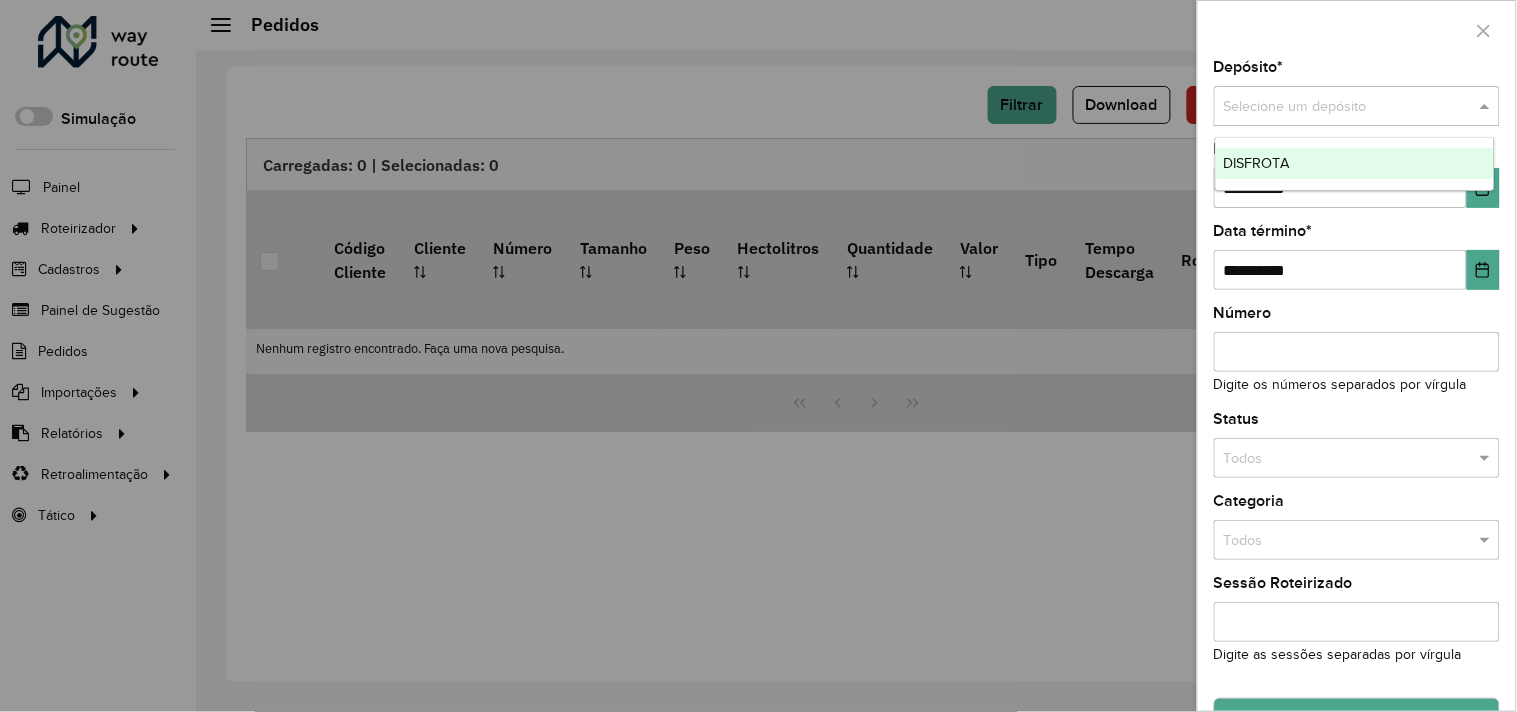 click on "DISFROTA" at bounding box center (1355, 164) 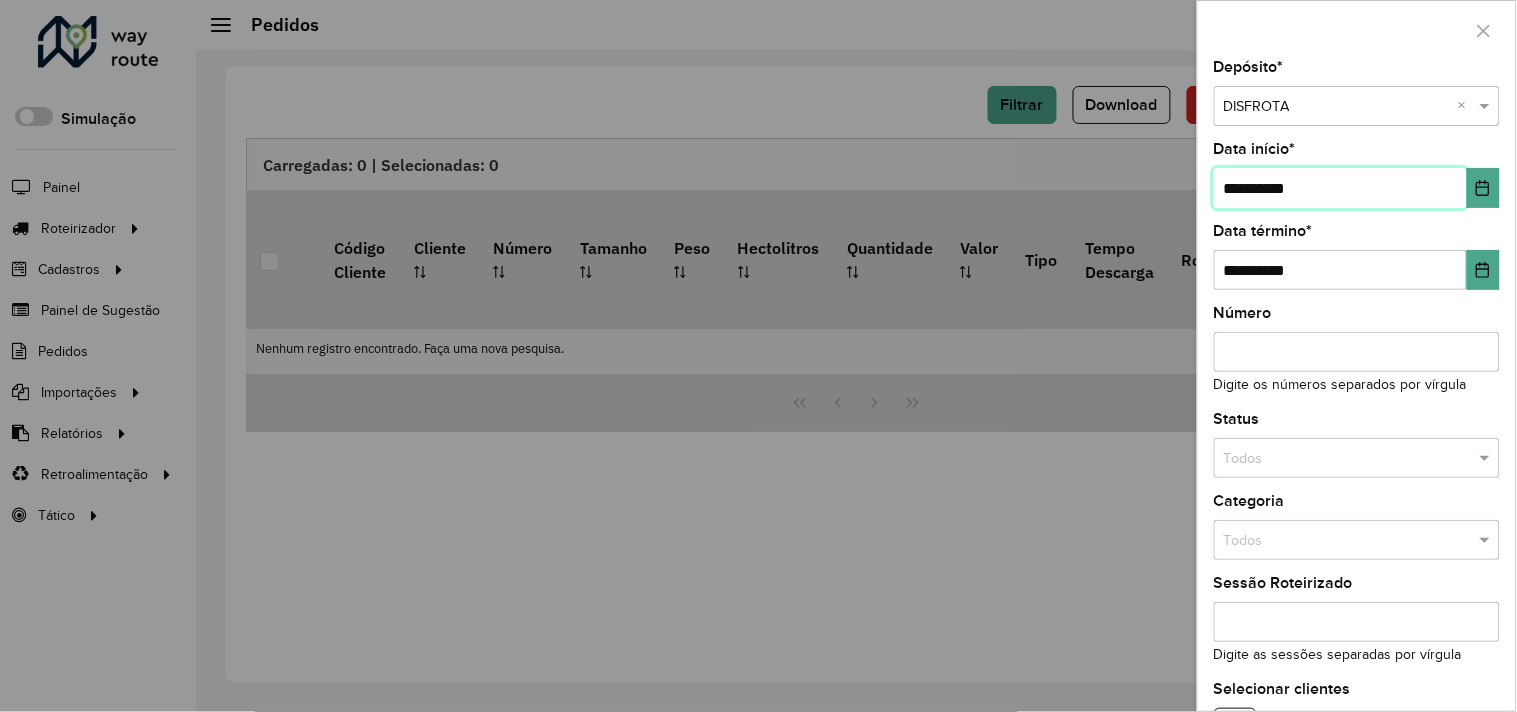 click on "**********" at bounding box center (1340, 188) 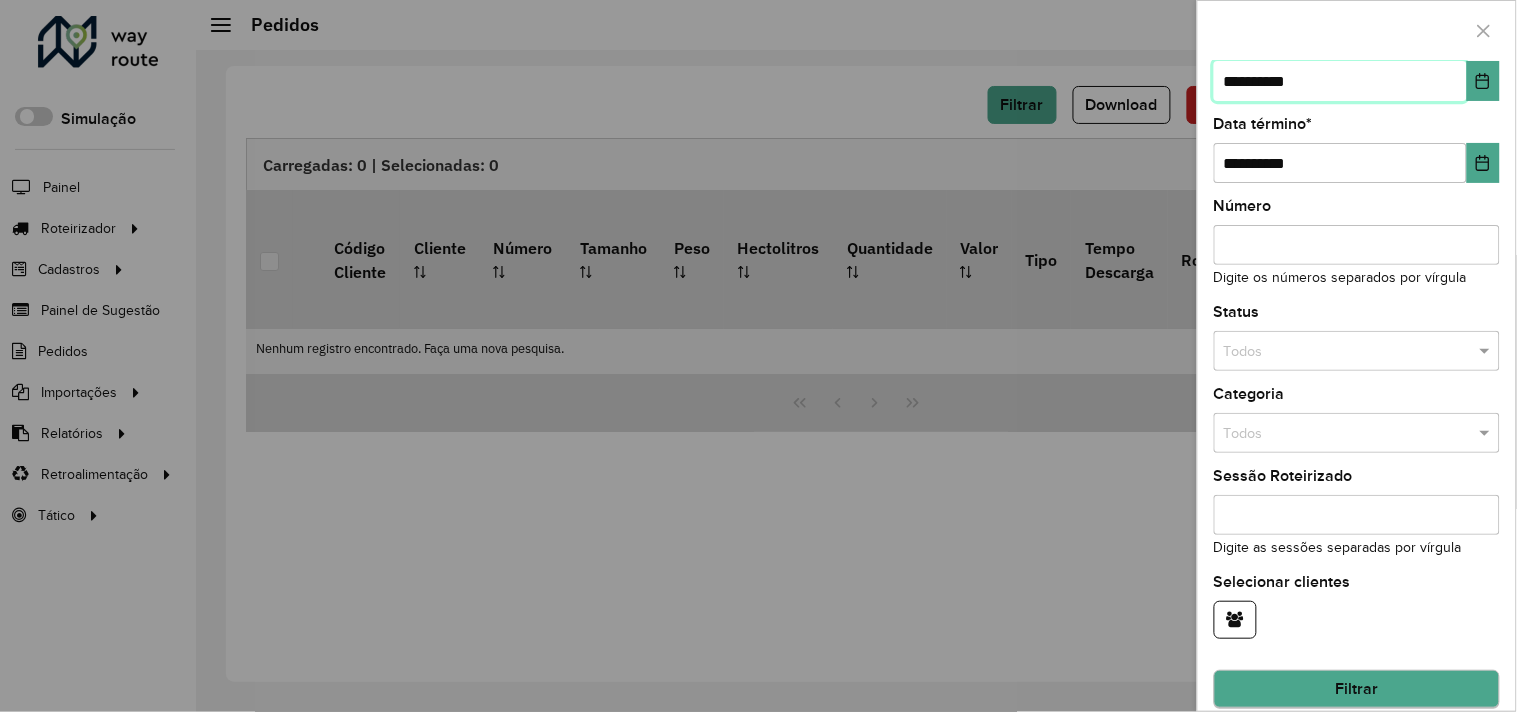scroll, scrollTop: 133, scrollLeft: 0, axis: vertical 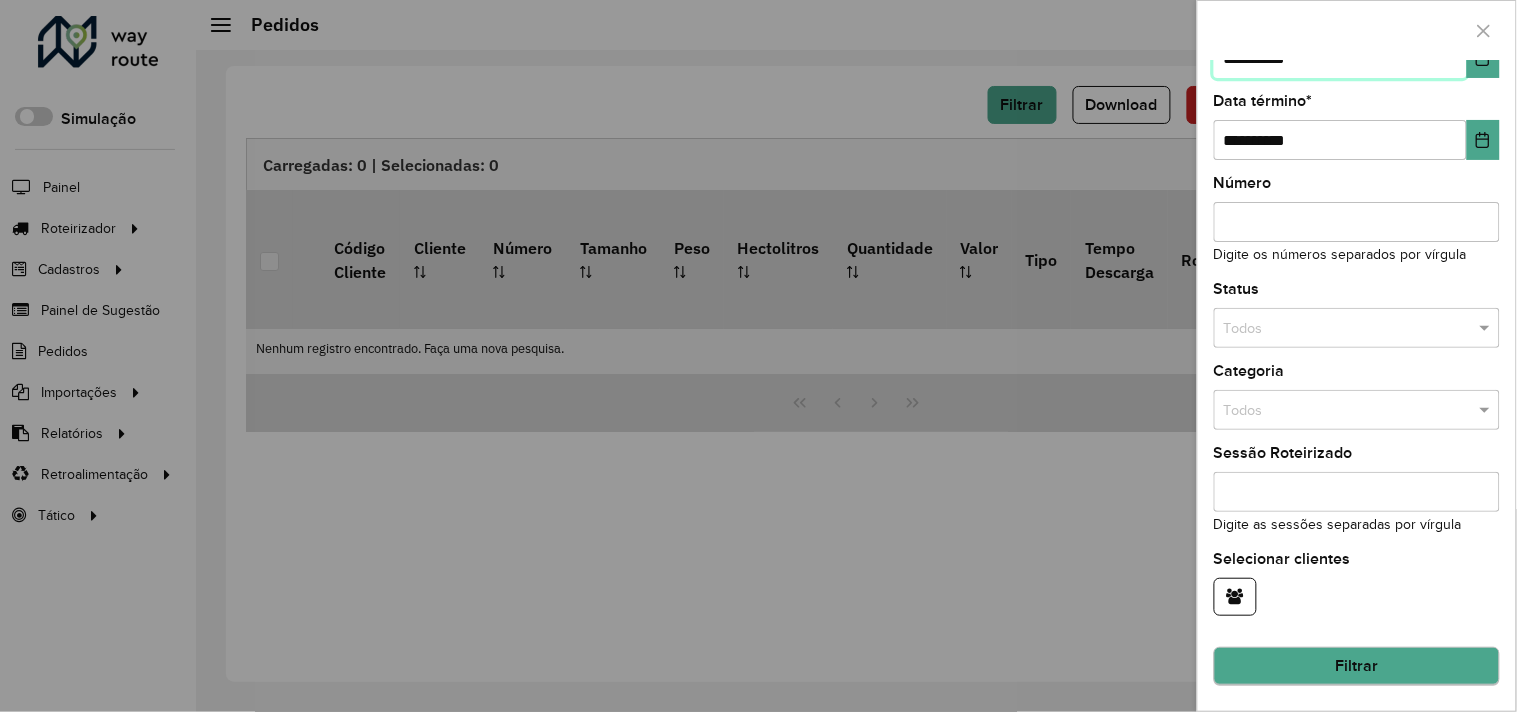 type on "**********" 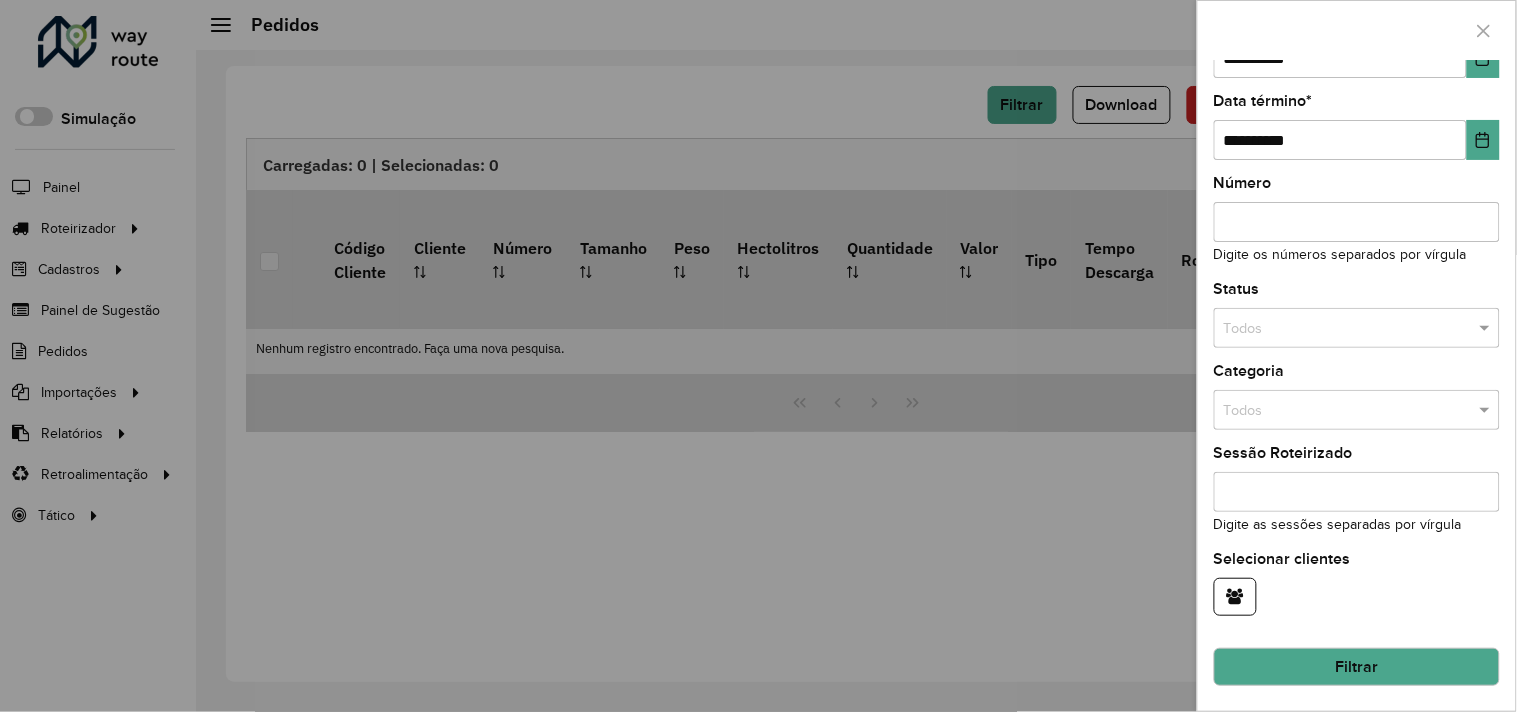click on "Filtrar" 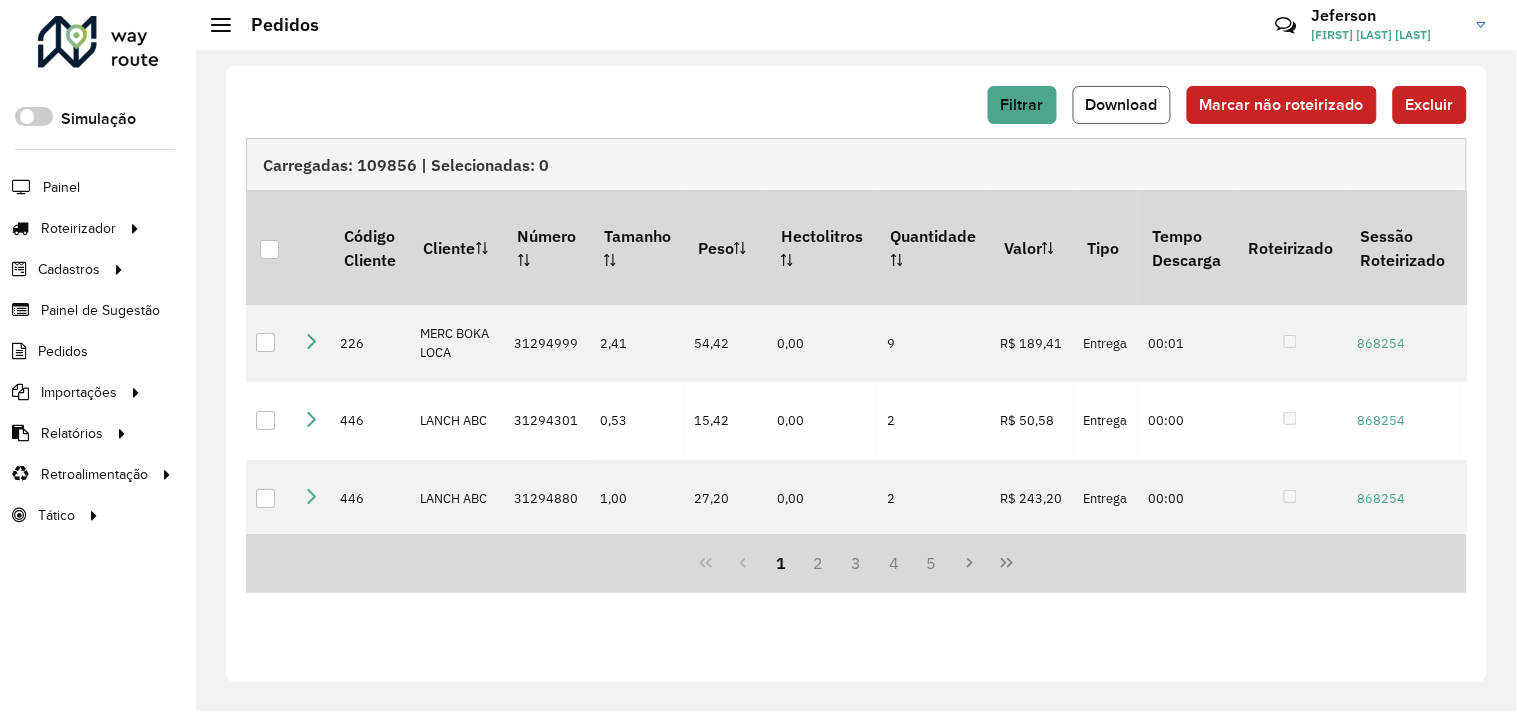 click on "Download" 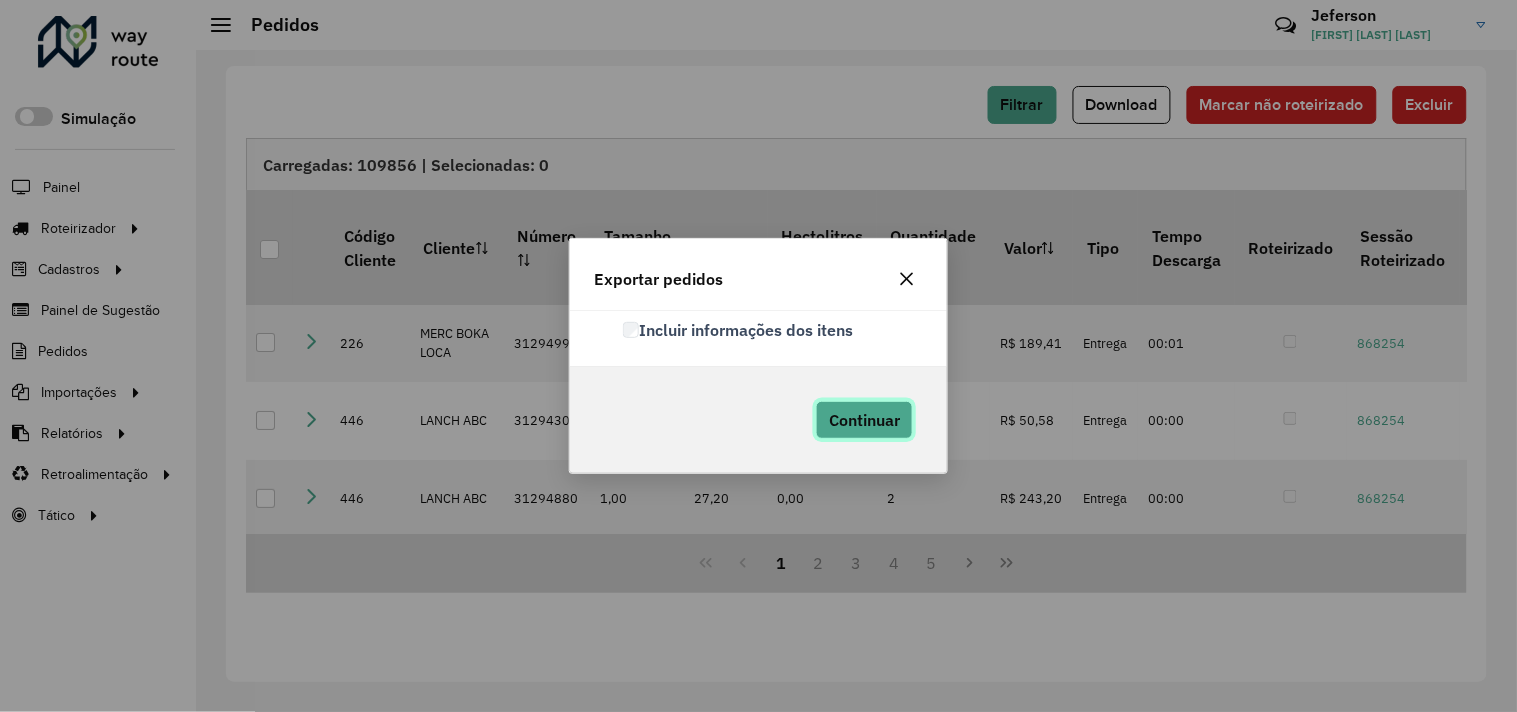 click on "Continuar" 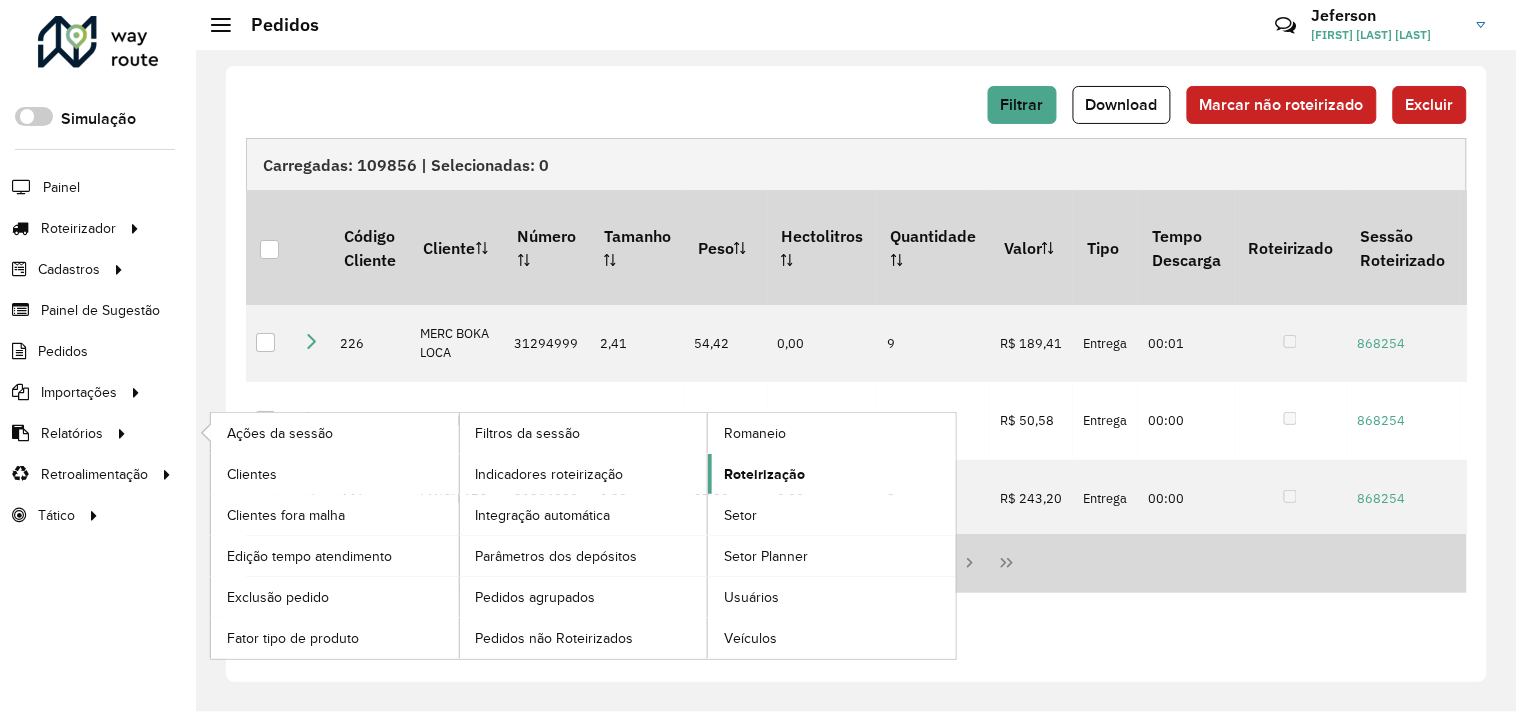 click on "Roteirização" 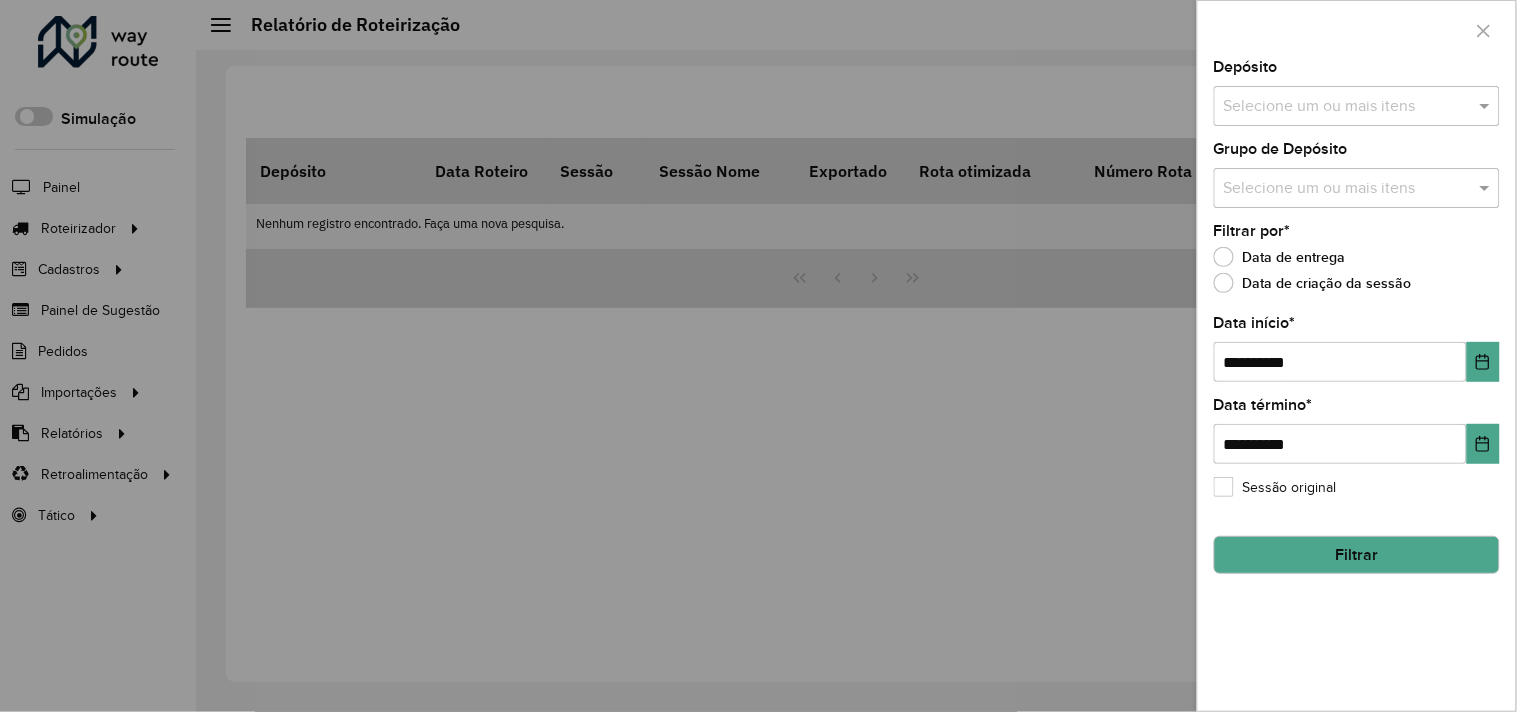 click at bounding box center (1347, 107) 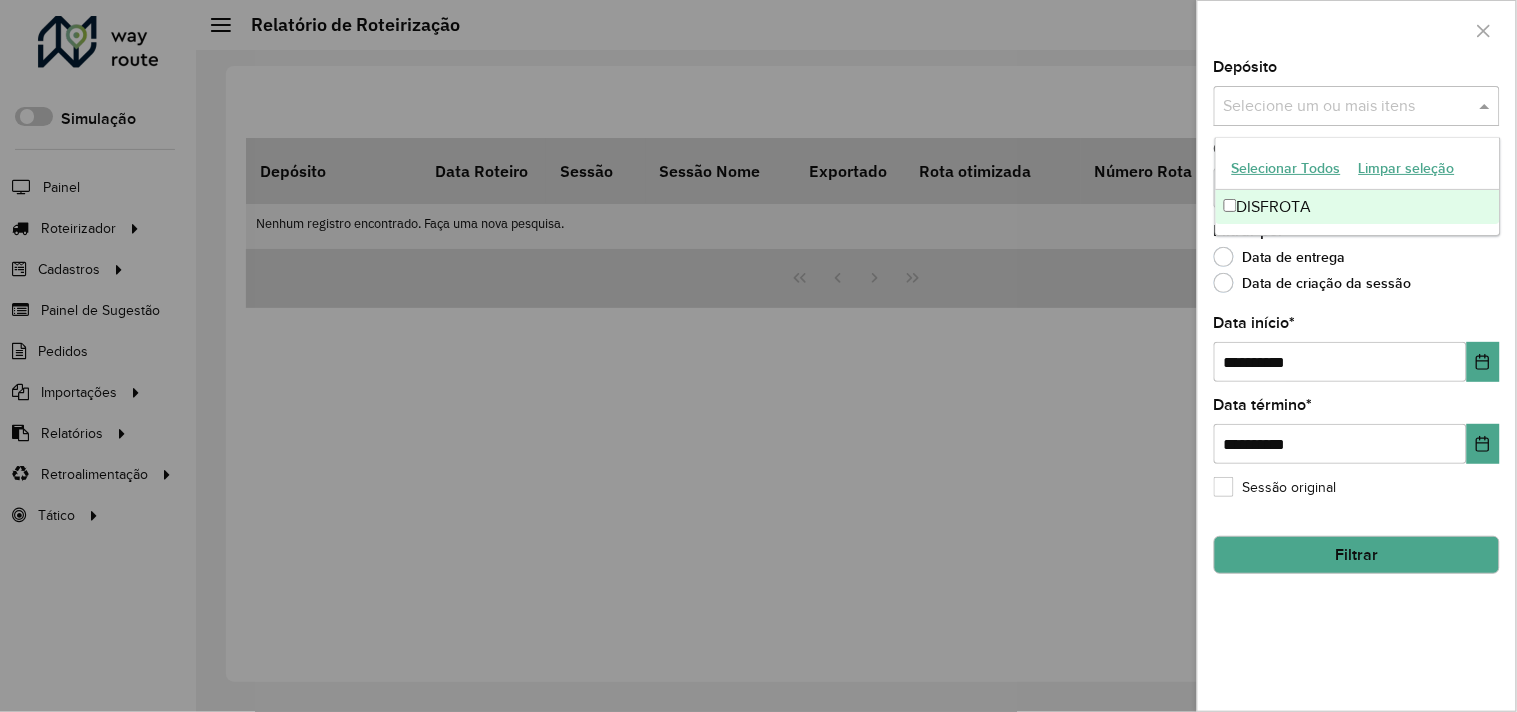 click on "DISFROTA" at bounding box center [1358, 207] 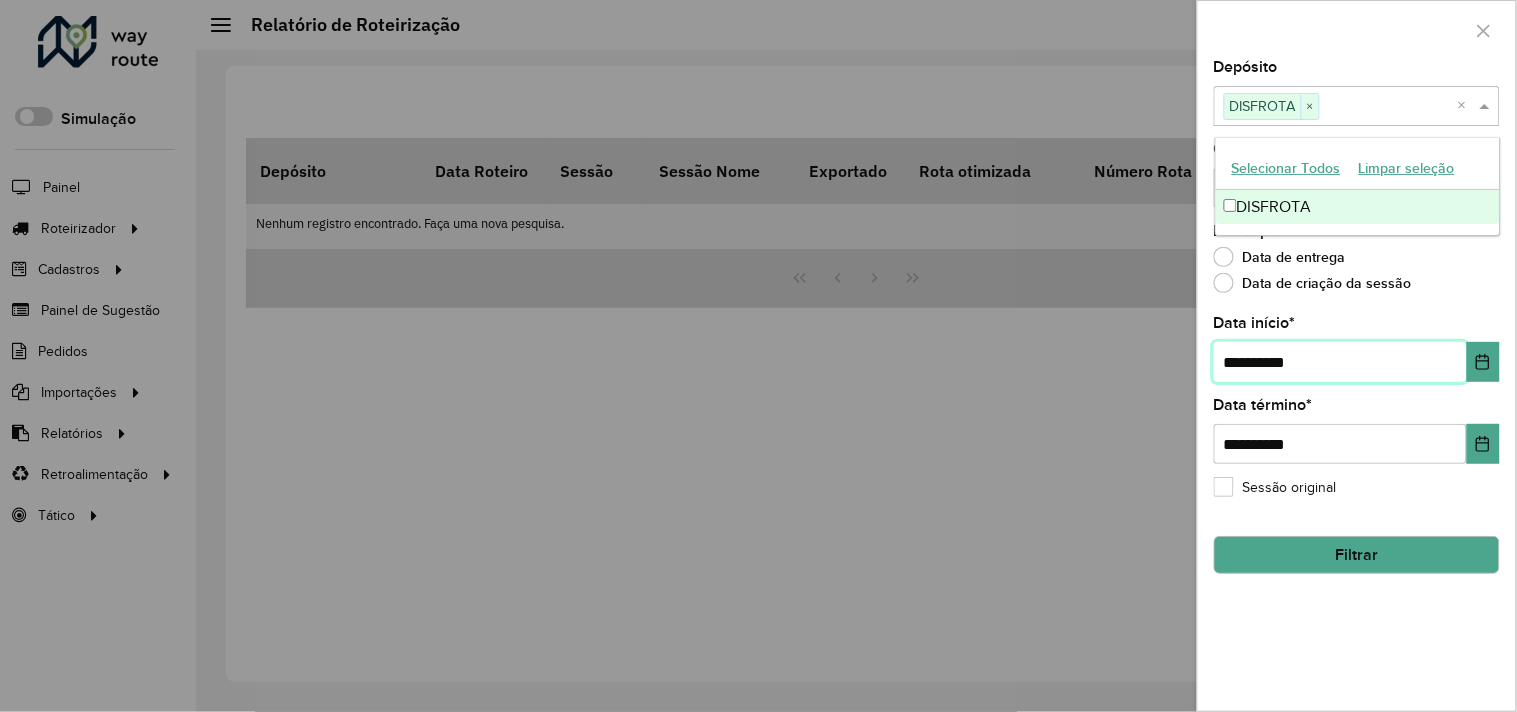 click on "**********" at bounding box center [1340, 362] 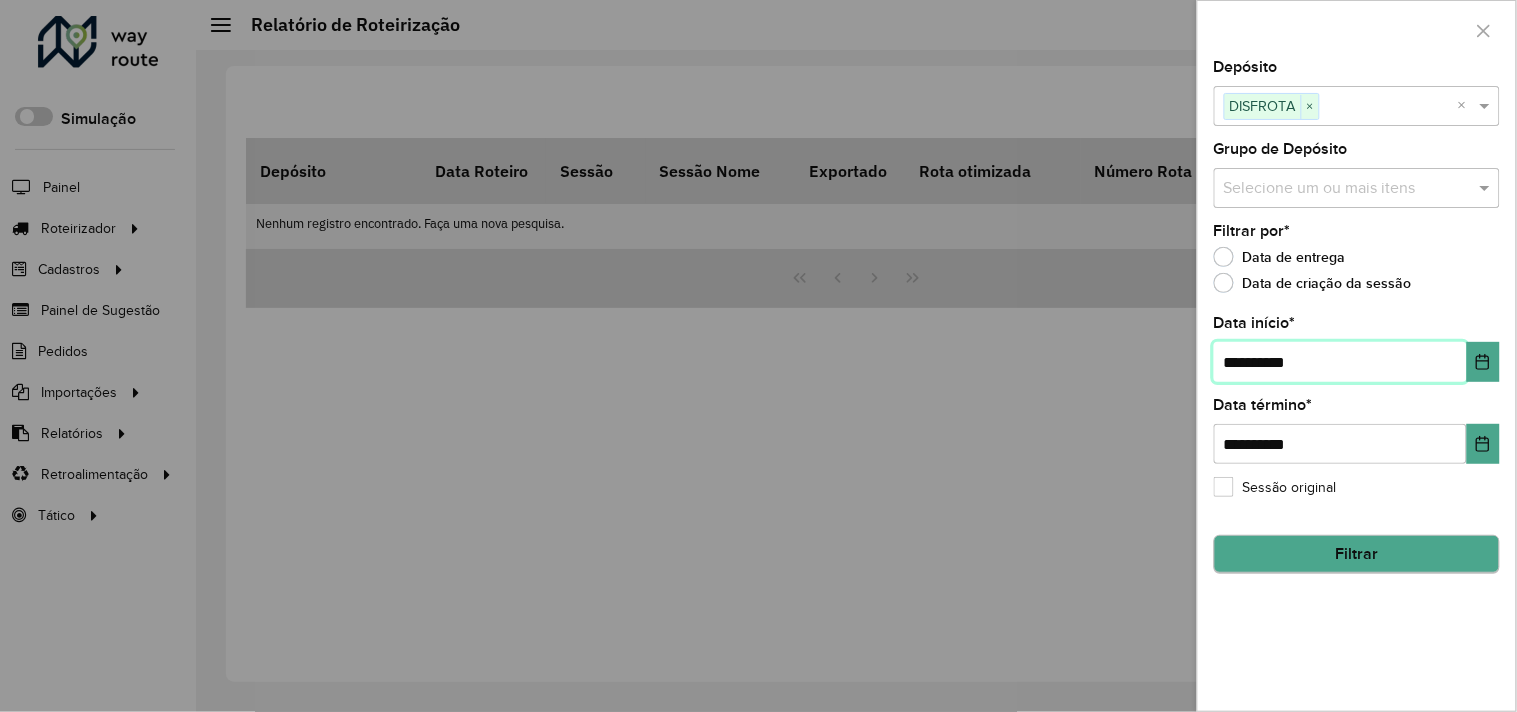 type on "**********" 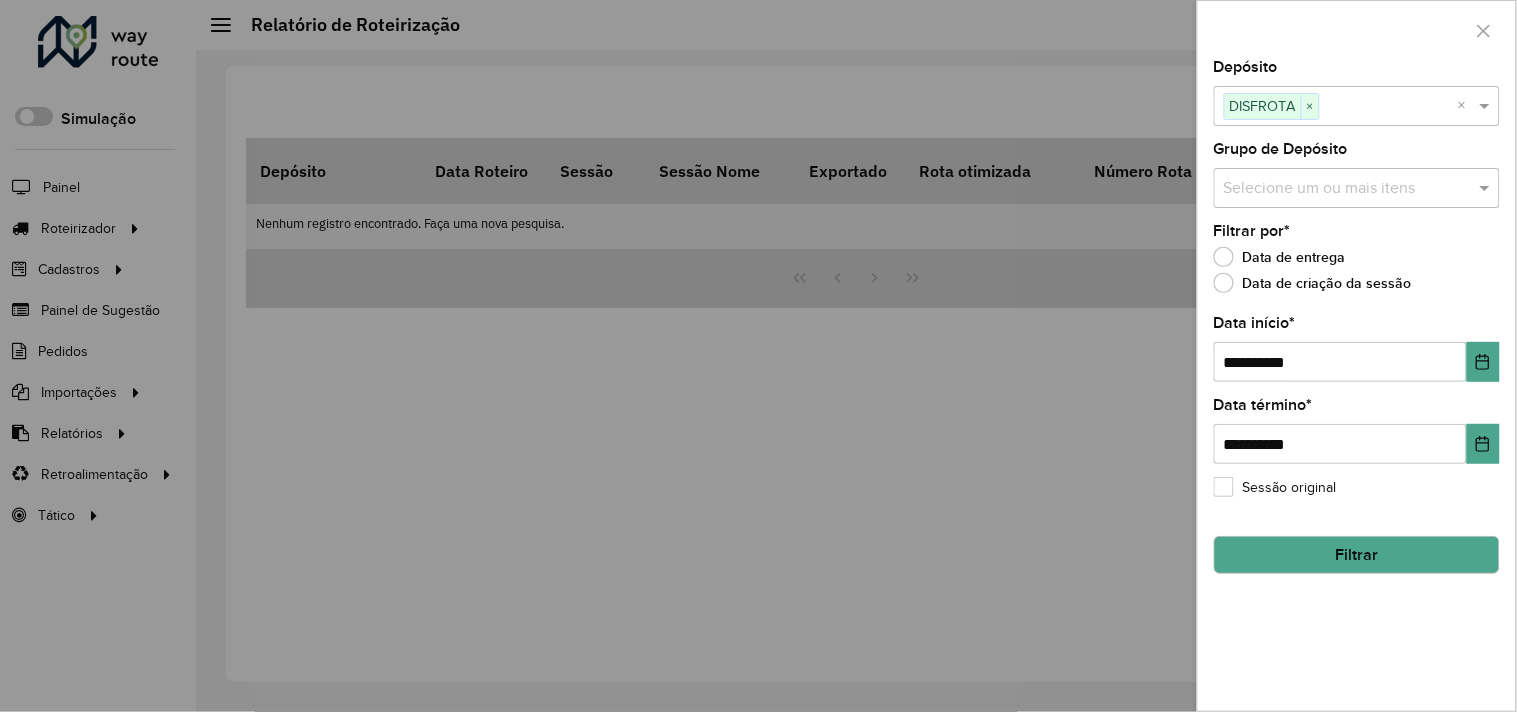 click on "Filtrar" 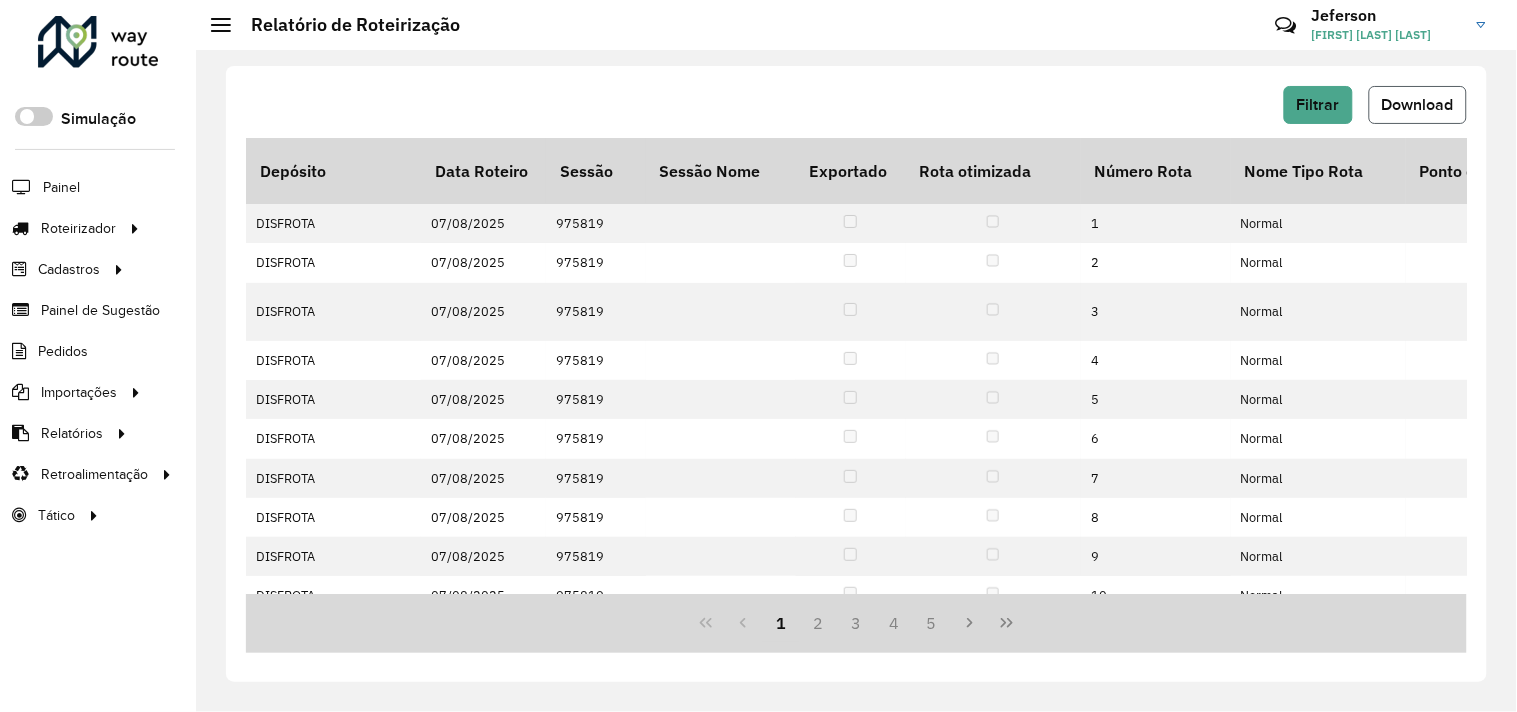 click on "Download" 